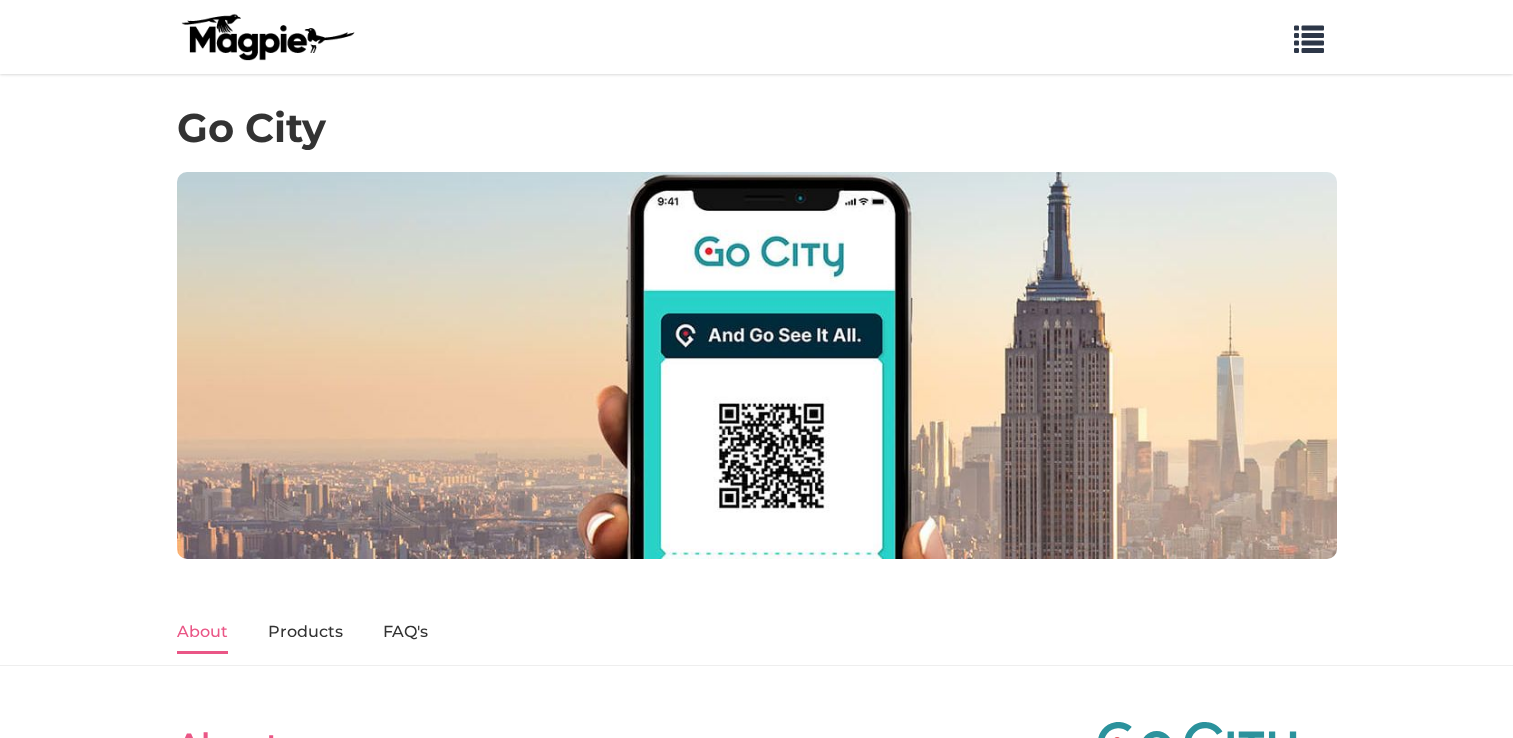 scroll, scrollTop: 300, scrollLeft: 0, axis: vertical 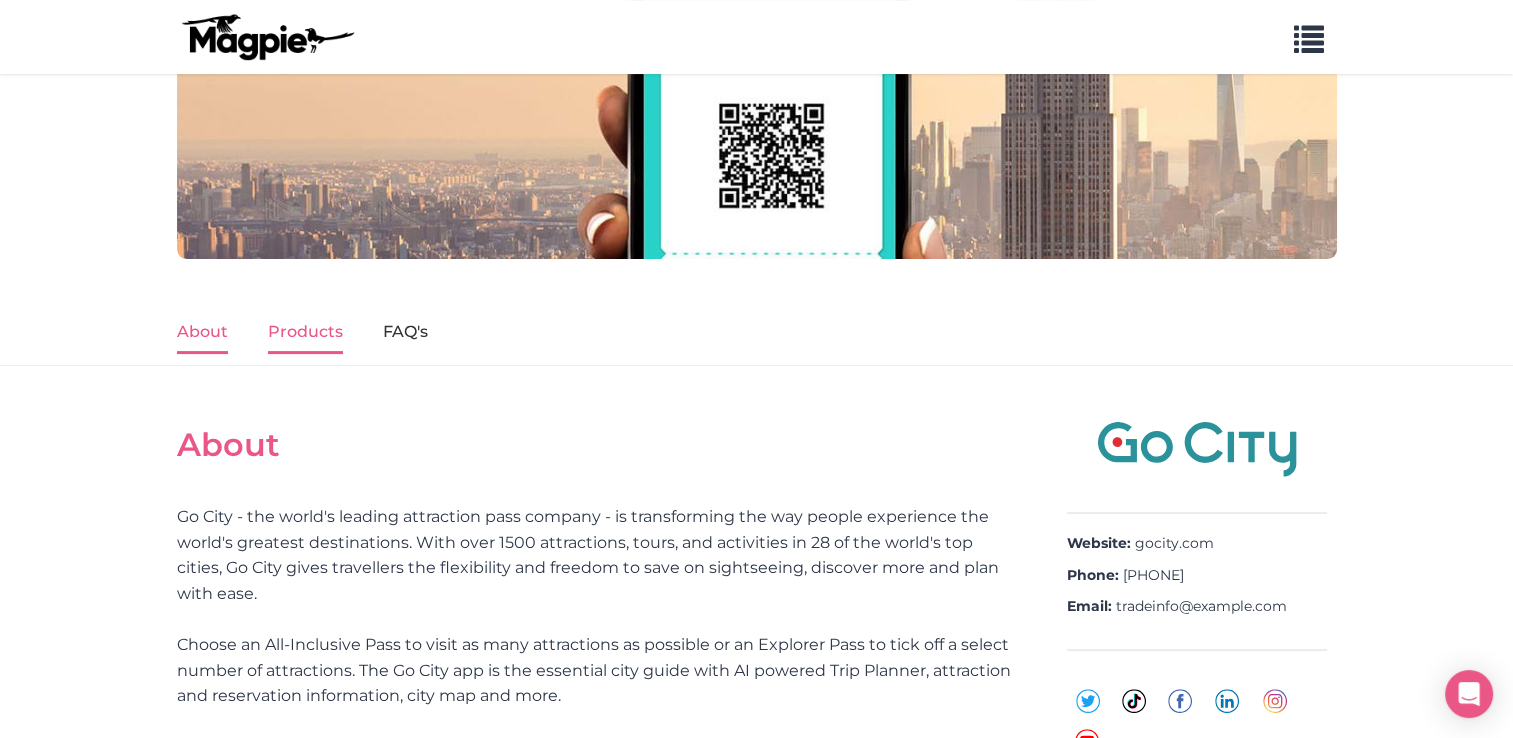 click on "Products" at bounding box center (305, 333) 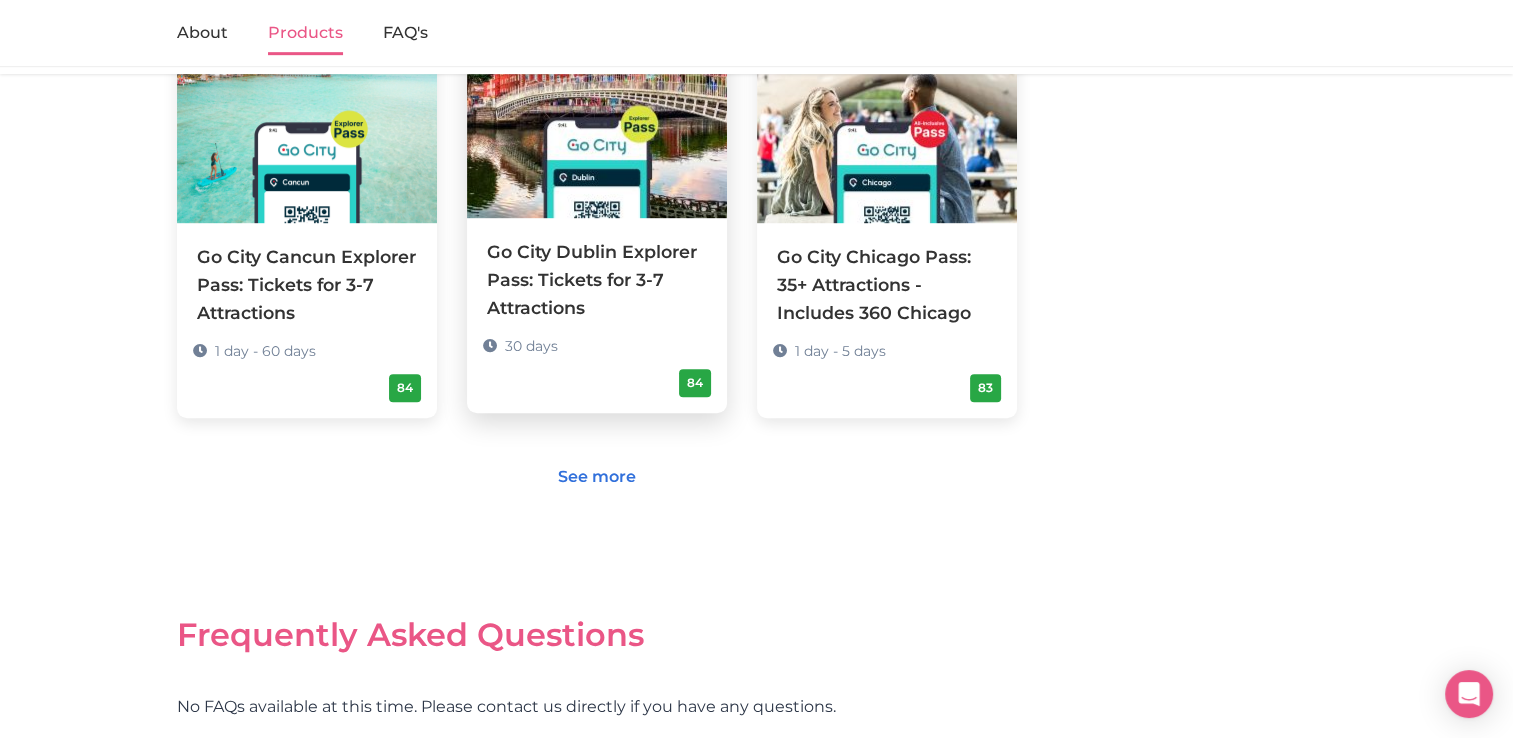 scroll, scrollTop: 1328, scrollLeft: 0, axis: vertical 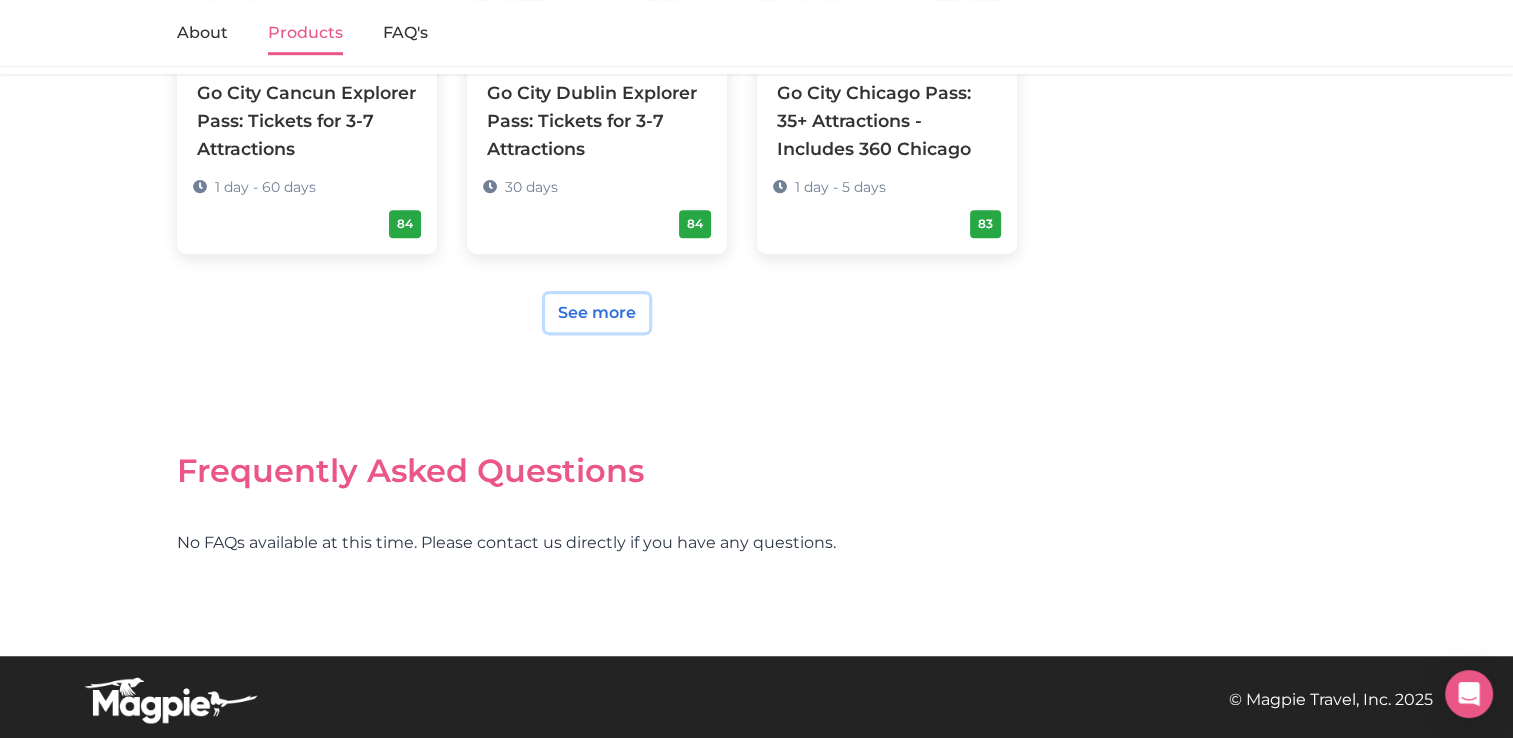 click on "See more" at bounding box center [597, 313] 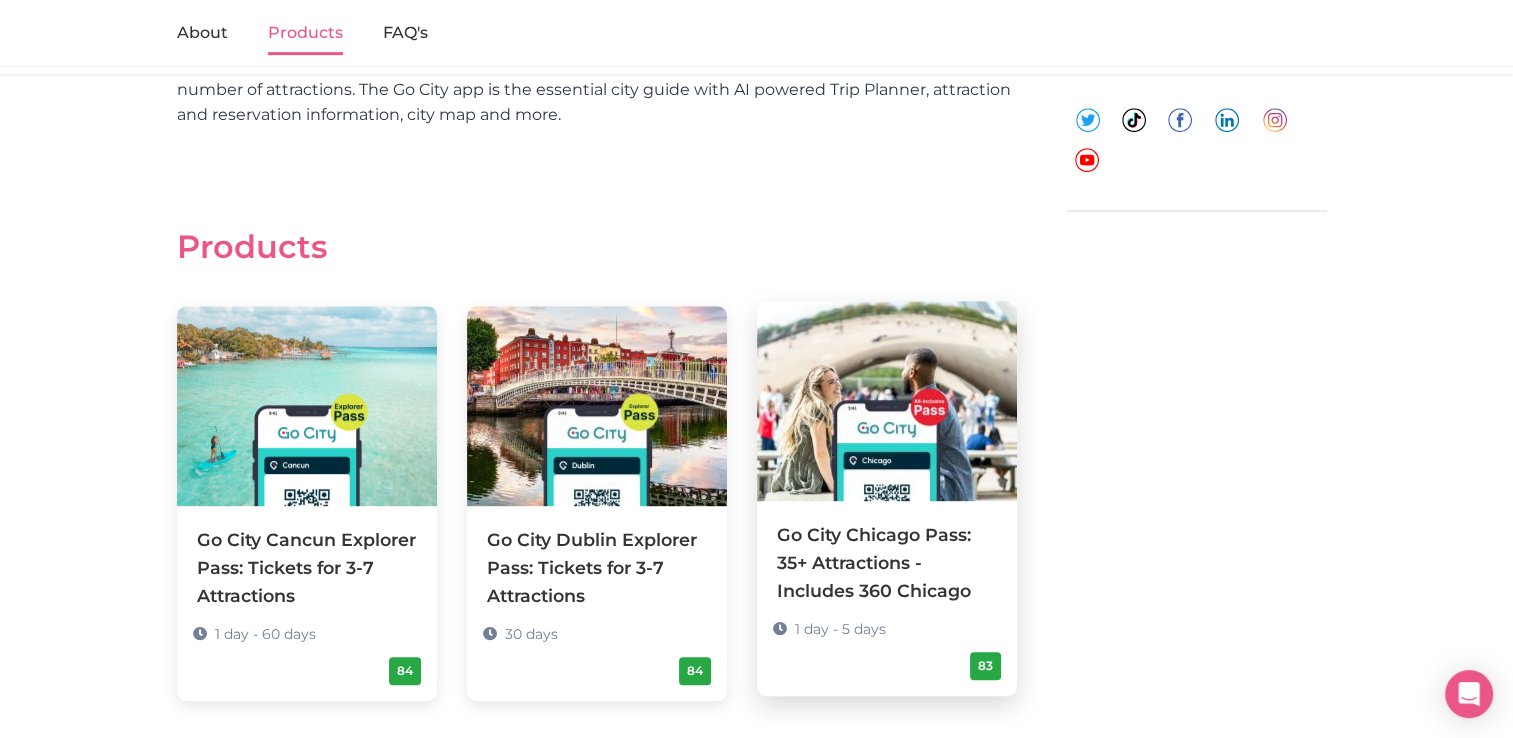 scroll, scrollTop: 900, scrollLeft: 0, axis: vertical 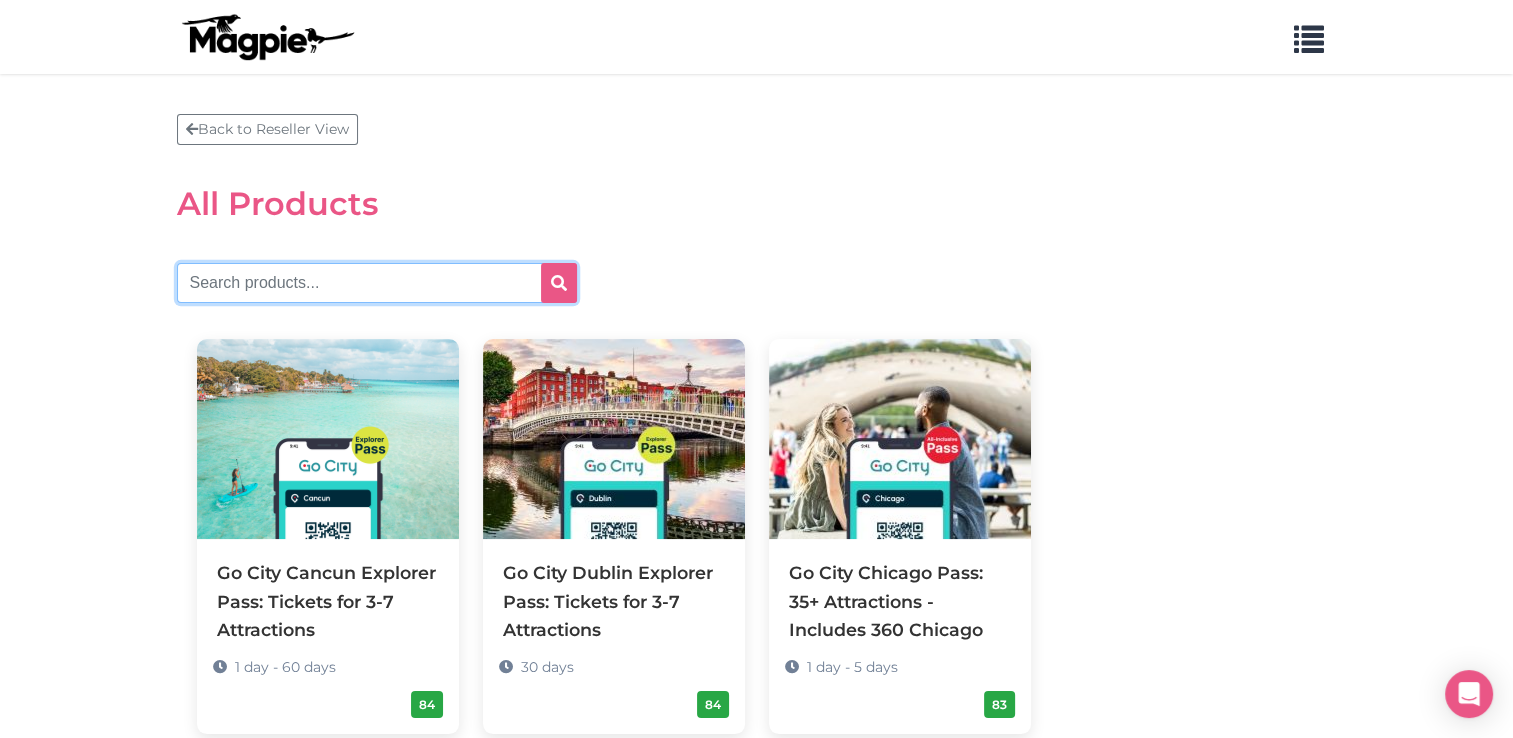 click at bounding box center (377, 283) 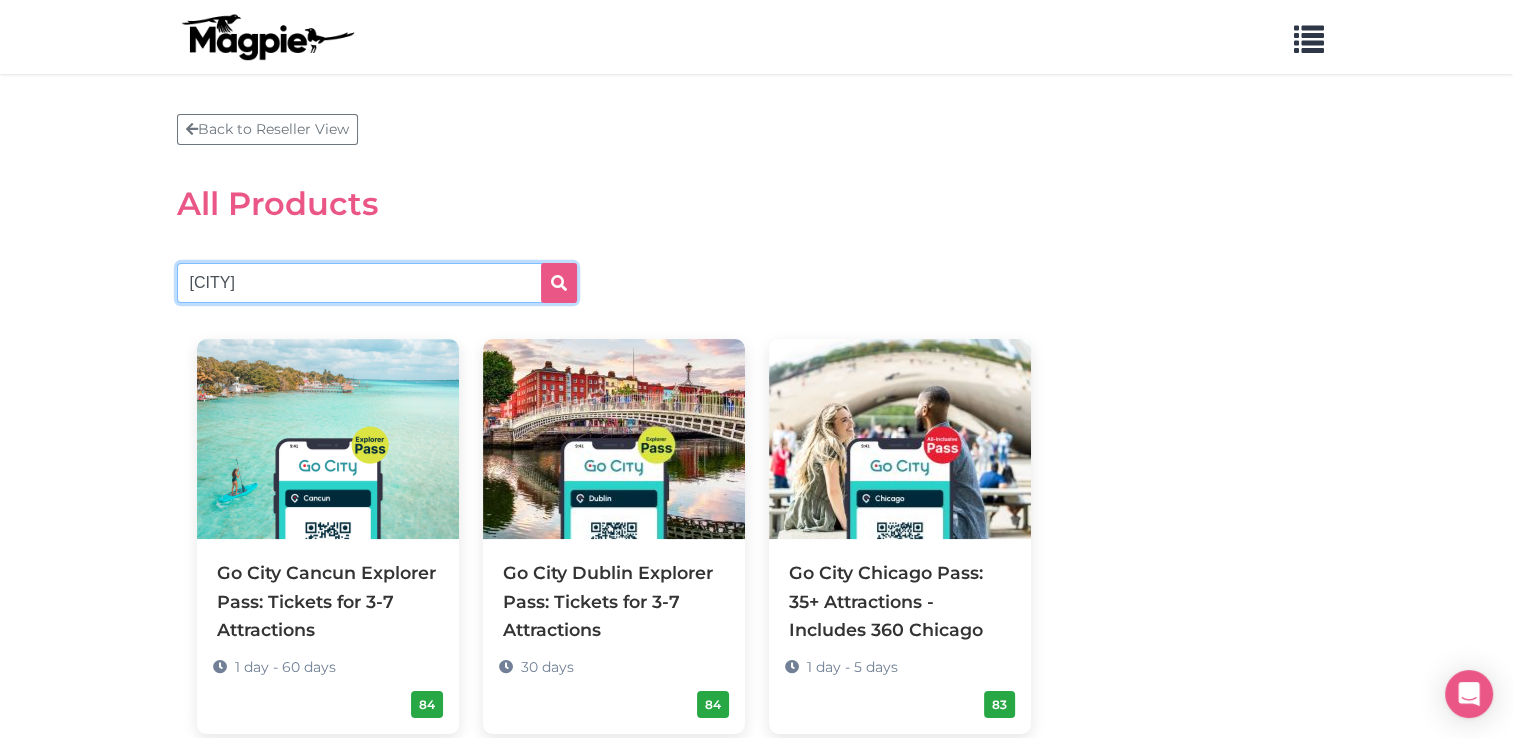 type on "san diego" 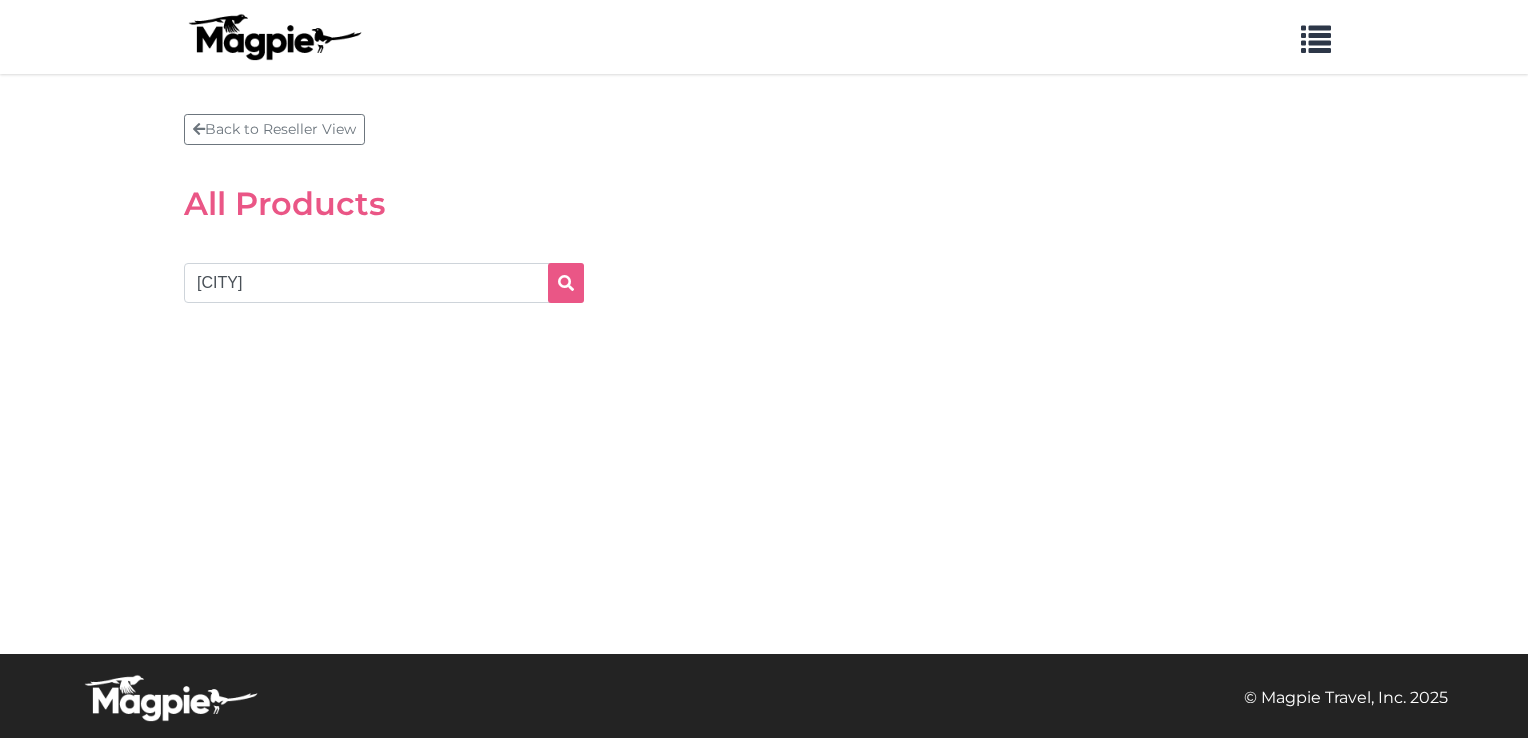 scroll, scrollTop: 0, scrollLeft: 0, axis: both 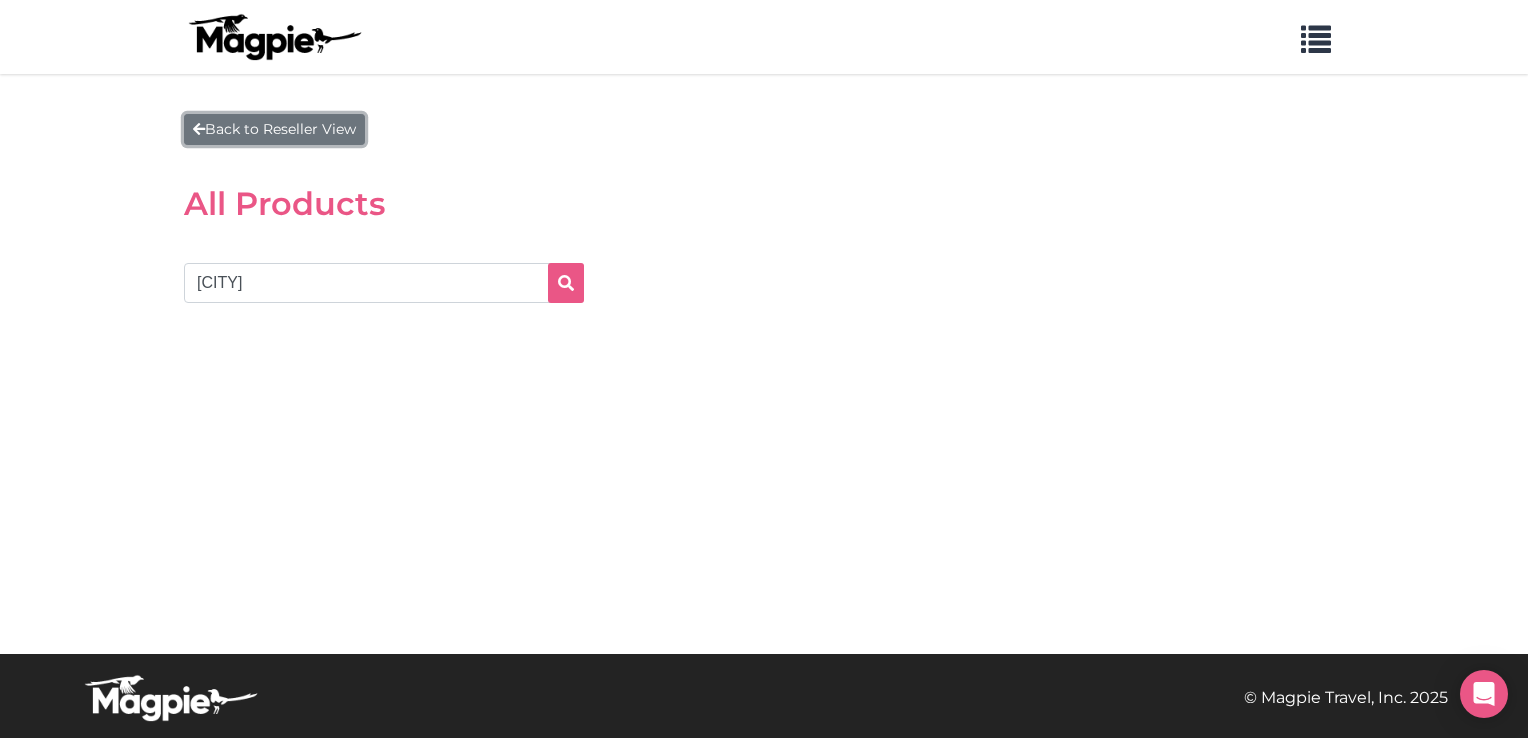 click on "Back to Reseller View" at bounding box center (274, 129) 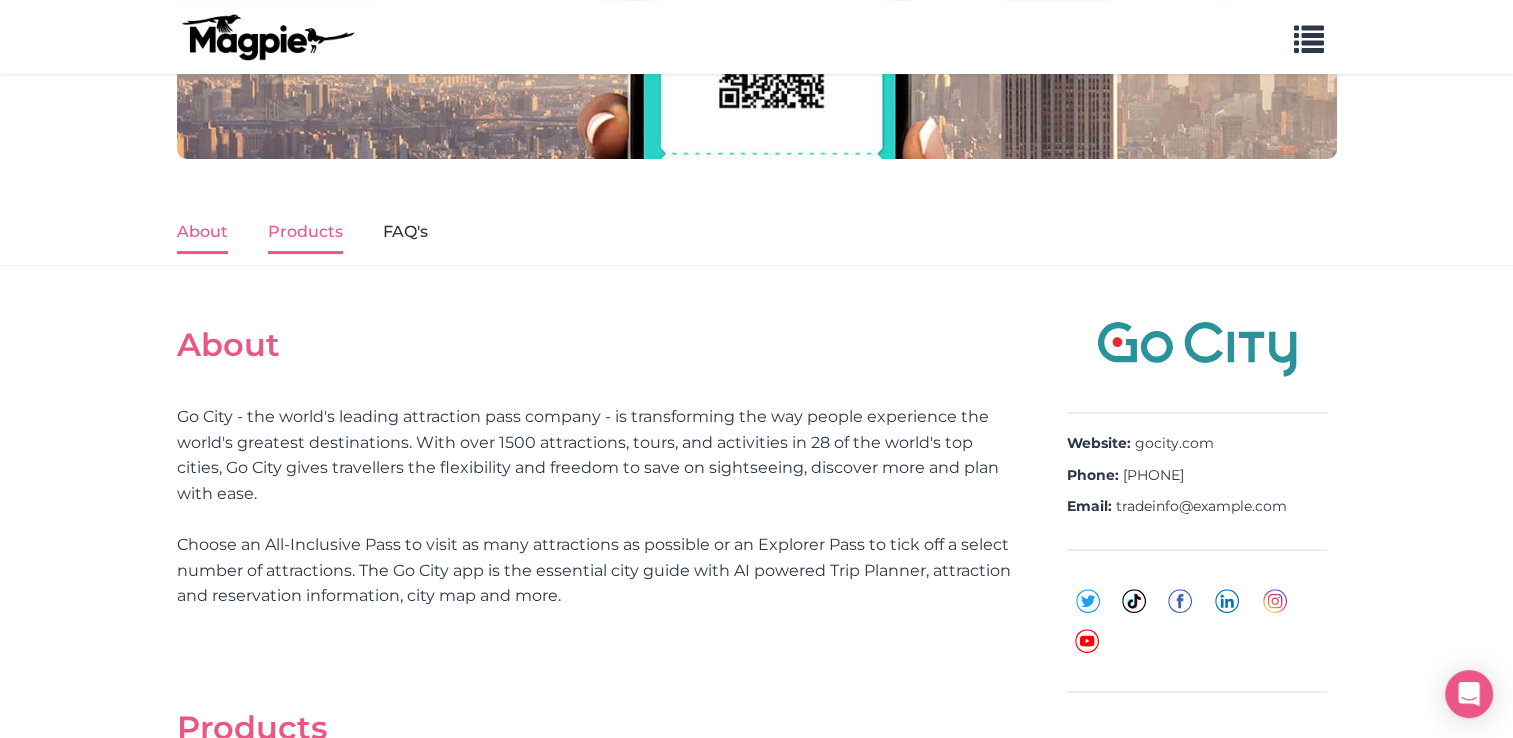 click on "Products" at bounding box center [305, 233] 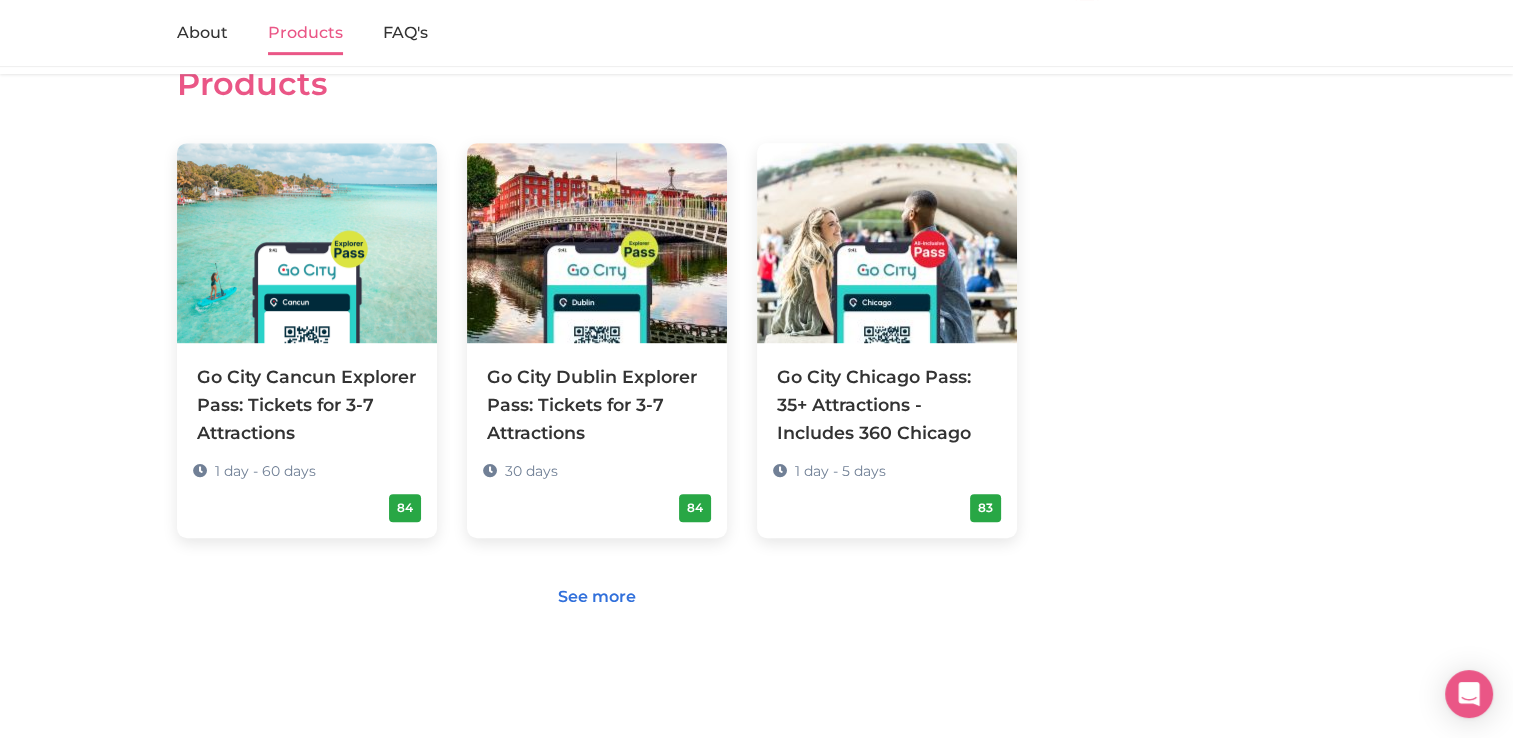scroll, scrollTop: 1078, scrollLeft: 0, axis: vertical 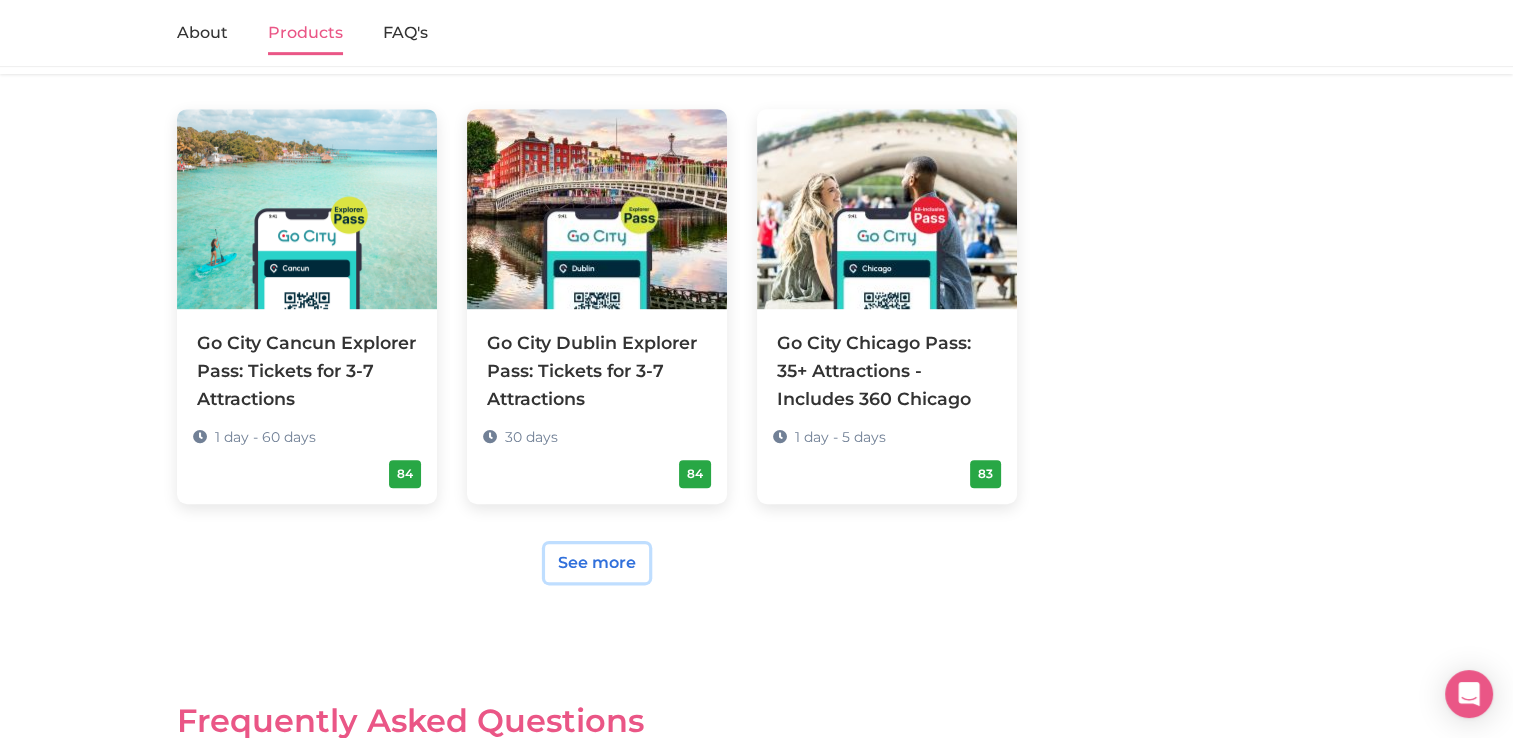 click on "See more" at bounding box center [597, 563] 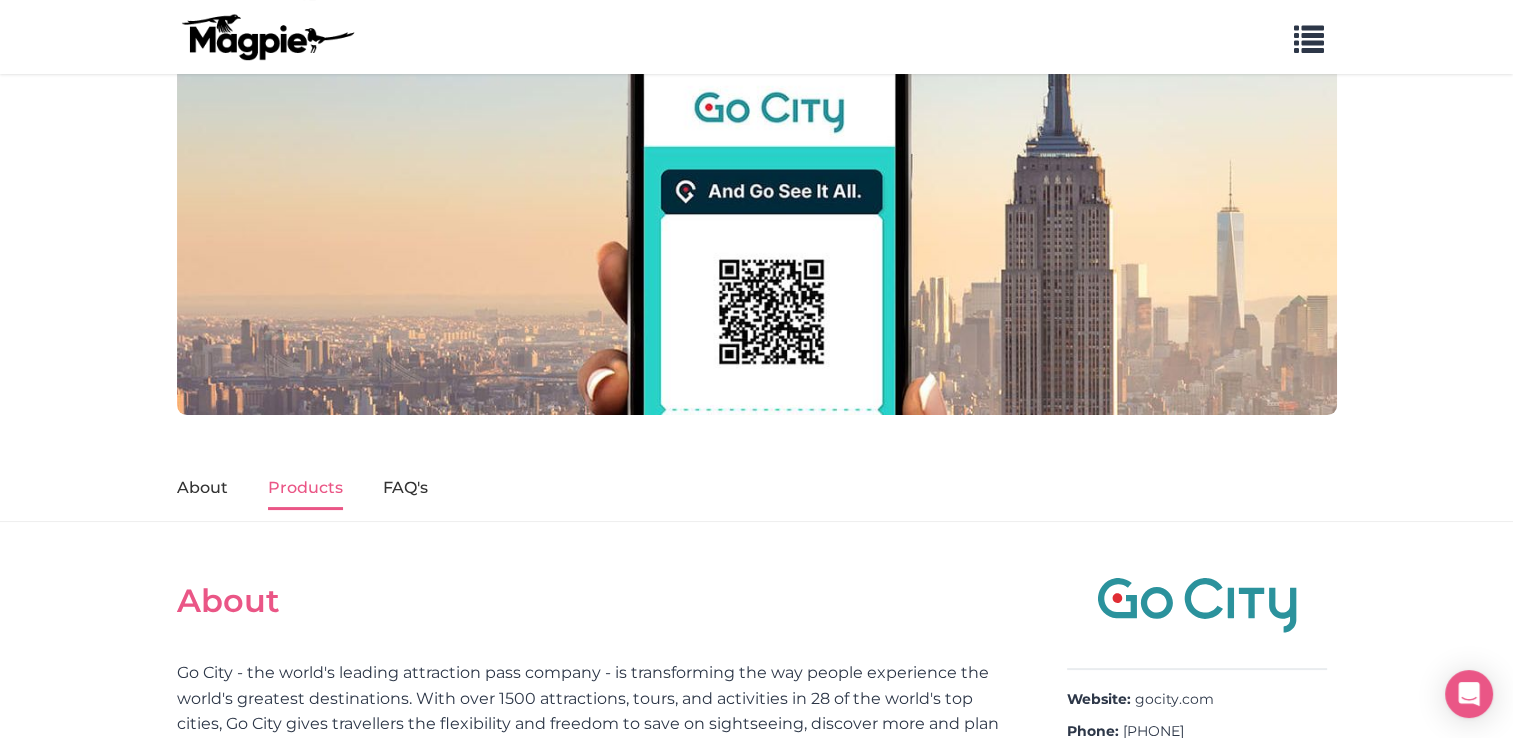 scroll, scrollTop: 0, scrollLeft: 0, axis: both 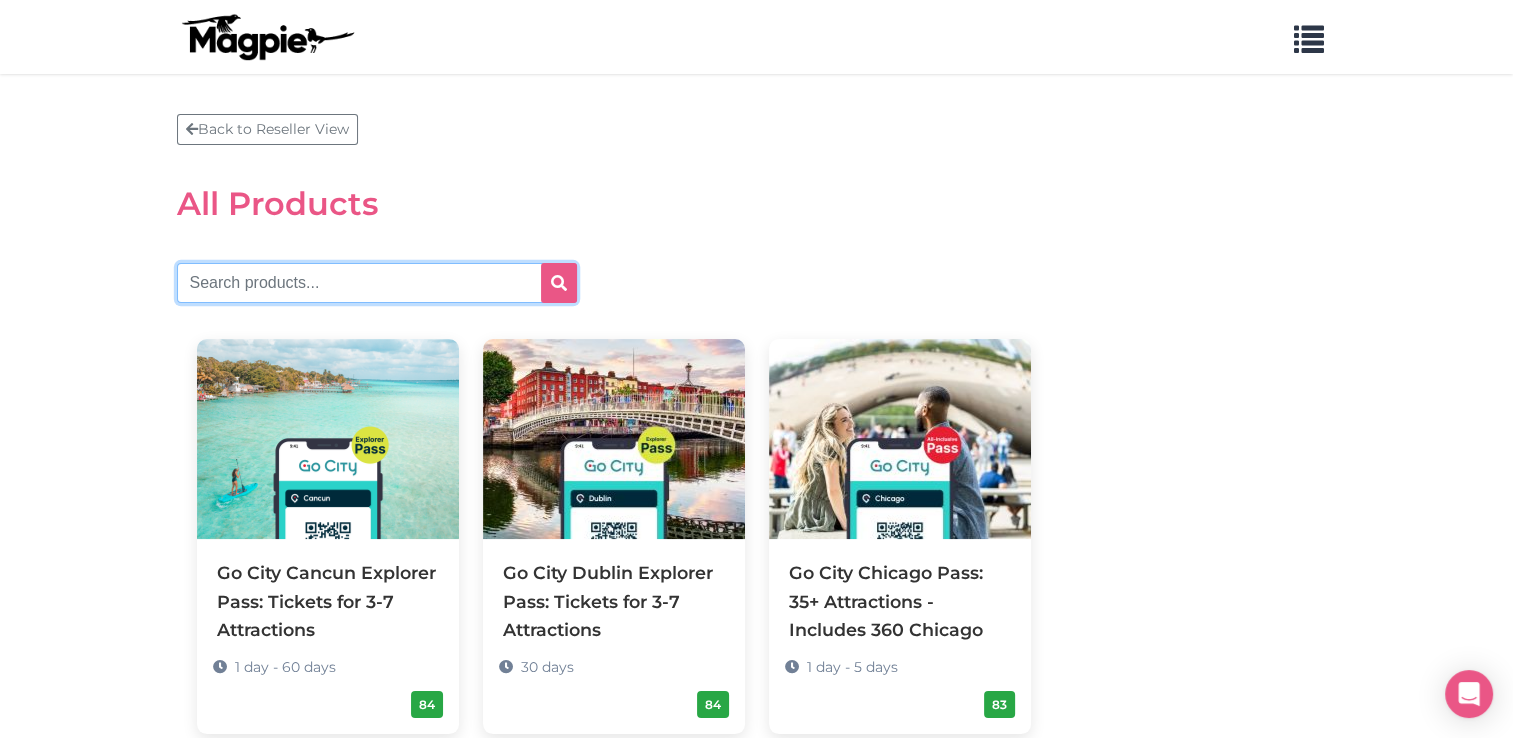 click at bounding box center (377, 283) 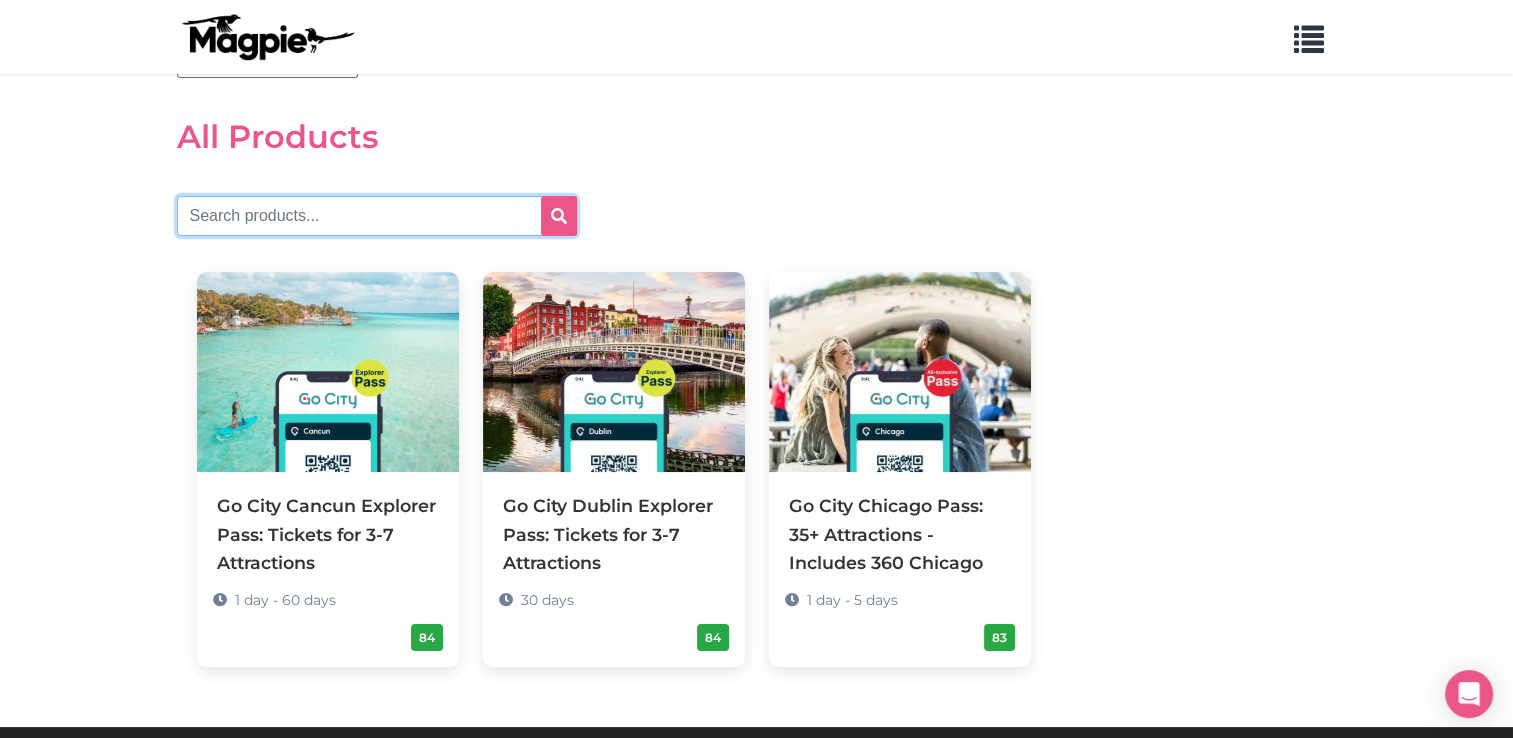 scroll, scrollTop: 0, scrollLeft: 0, axis: both 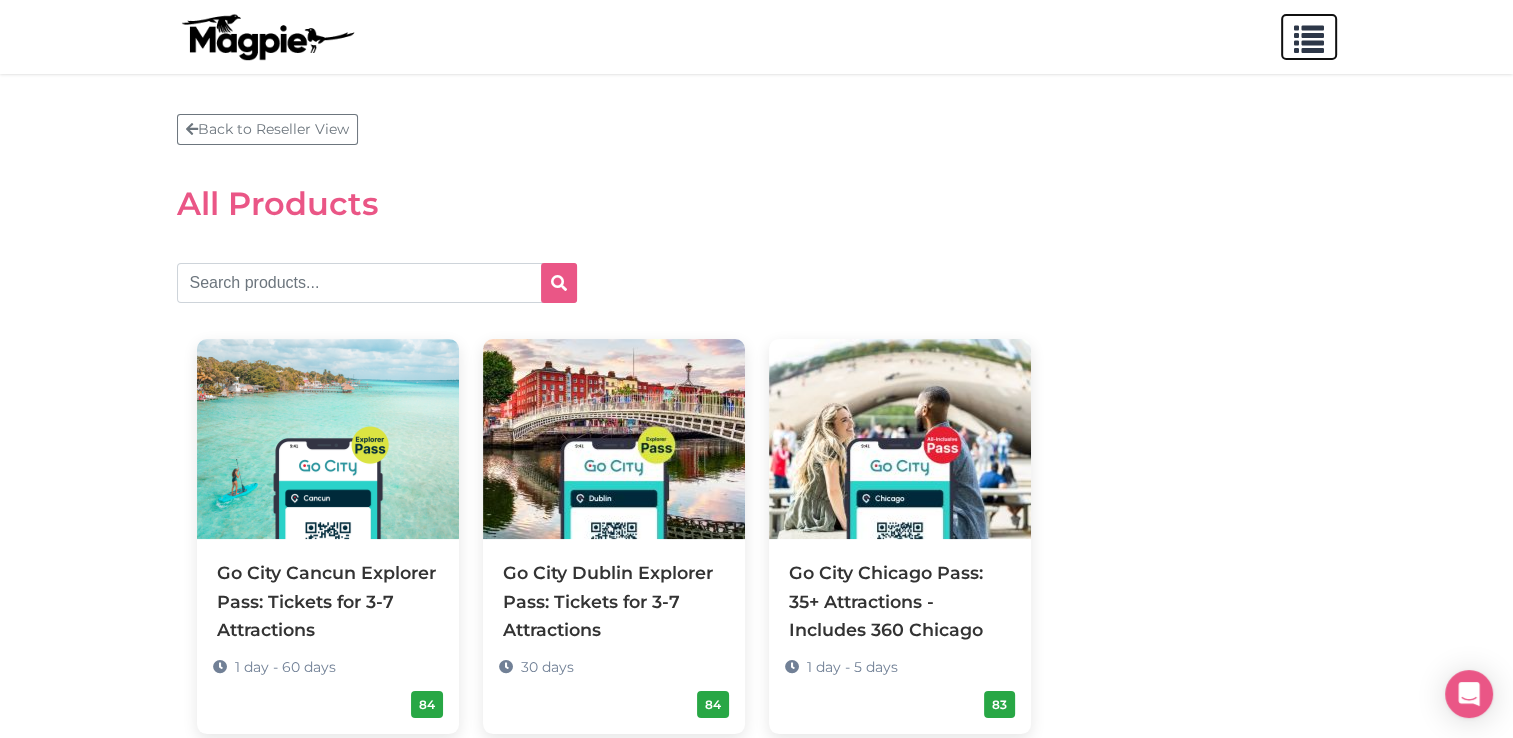 click at bounding box center (1309, 35) 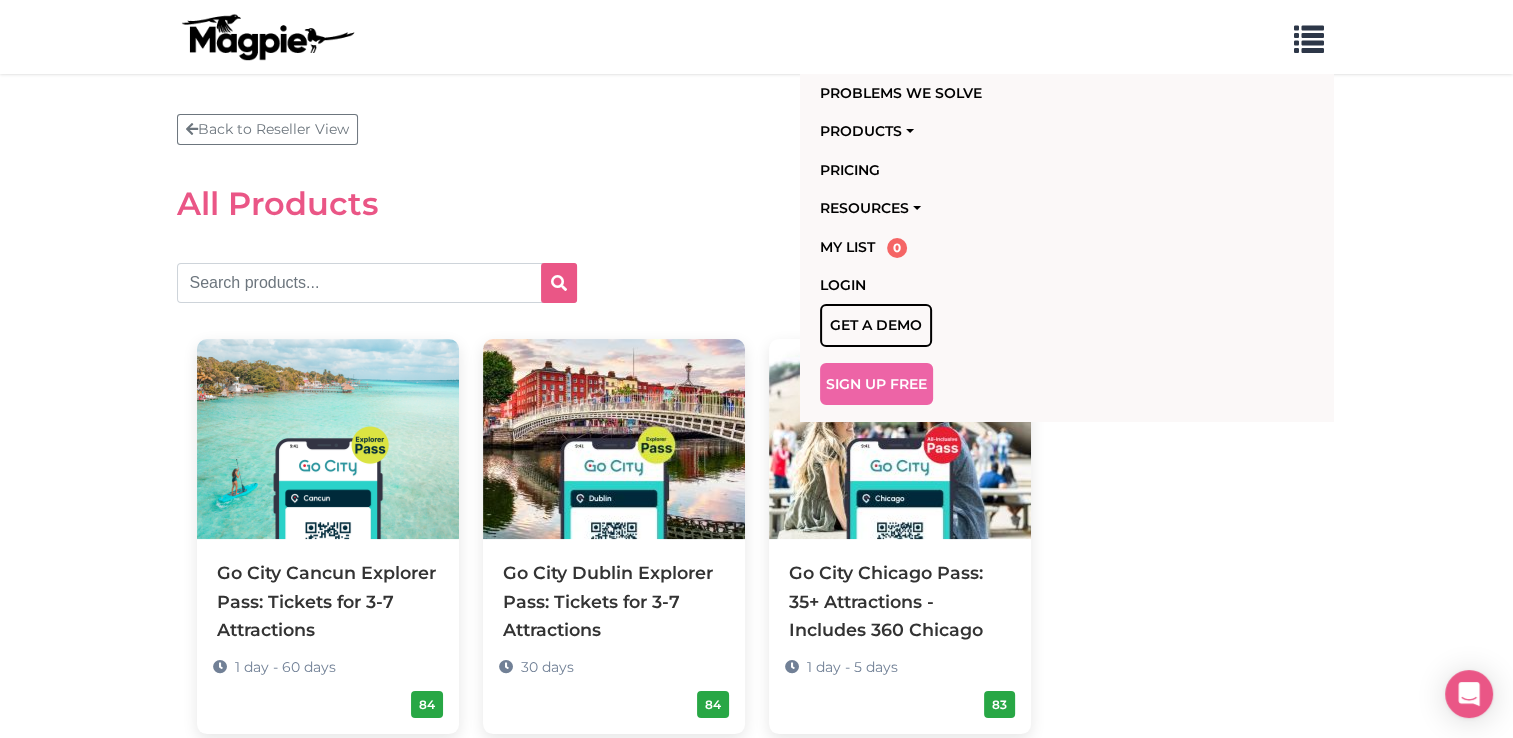click on "Back to Reseller View
All Products
Go City [CITY] Explorer Pass: Tickets for 3-7 Attractions
1 day -  60 days
84
Go City [CITY] Explorer Pass: Tickets for 3-7 Attractions
30 days
84
Go City [CITY] Pass: 35+ Attractions - Includes 360 Chicago
1 day -  5 days
83" at bounding box center (757, 434) 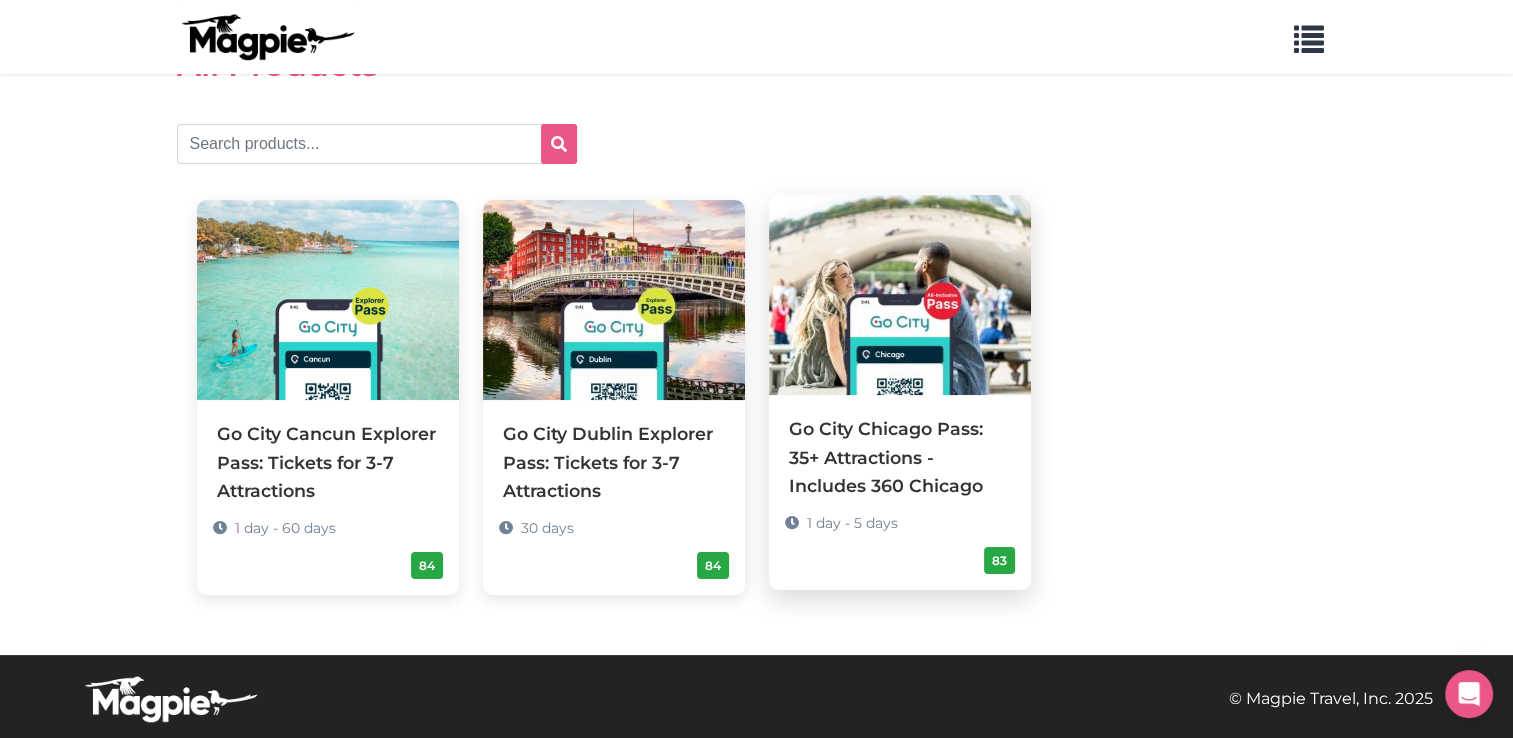 scroll, scrollTop: 39, scrollLeft: 0, axis: vertical 